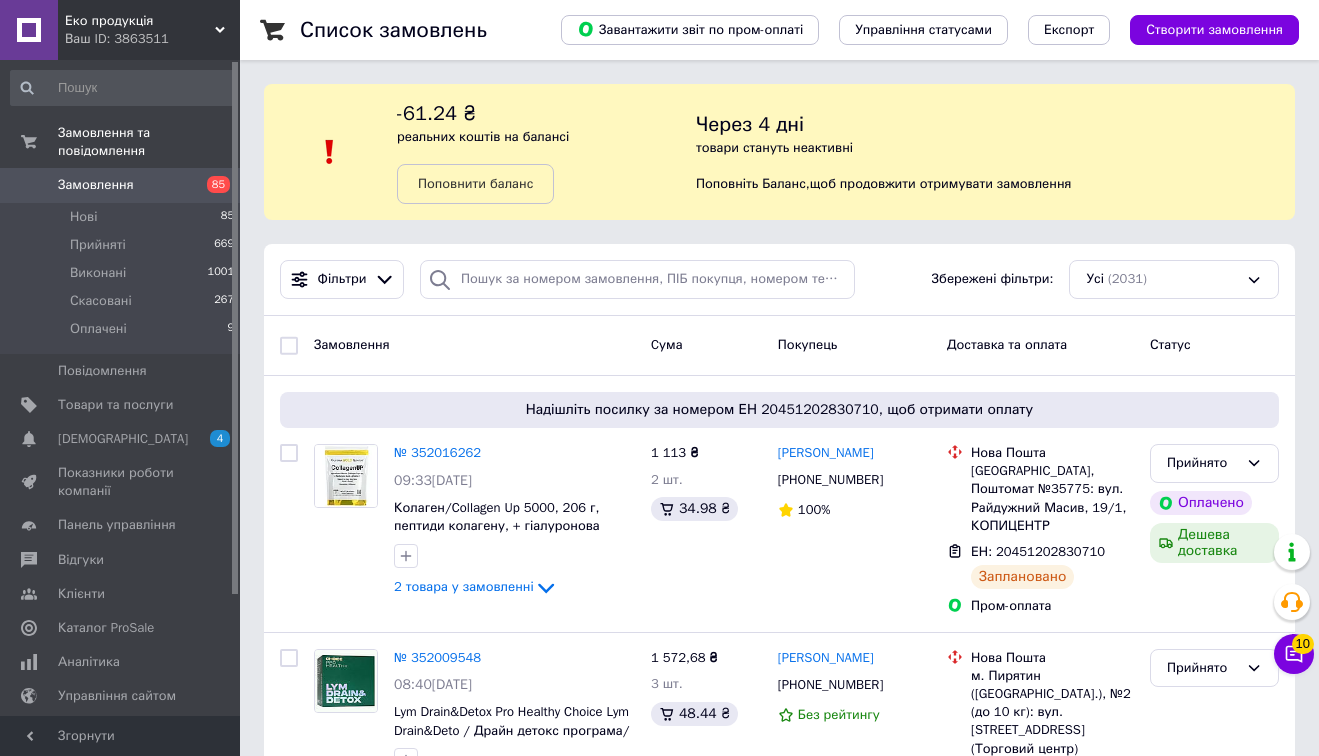 scroll, scrollTop: 0, scrollLeft: 0, axis: both 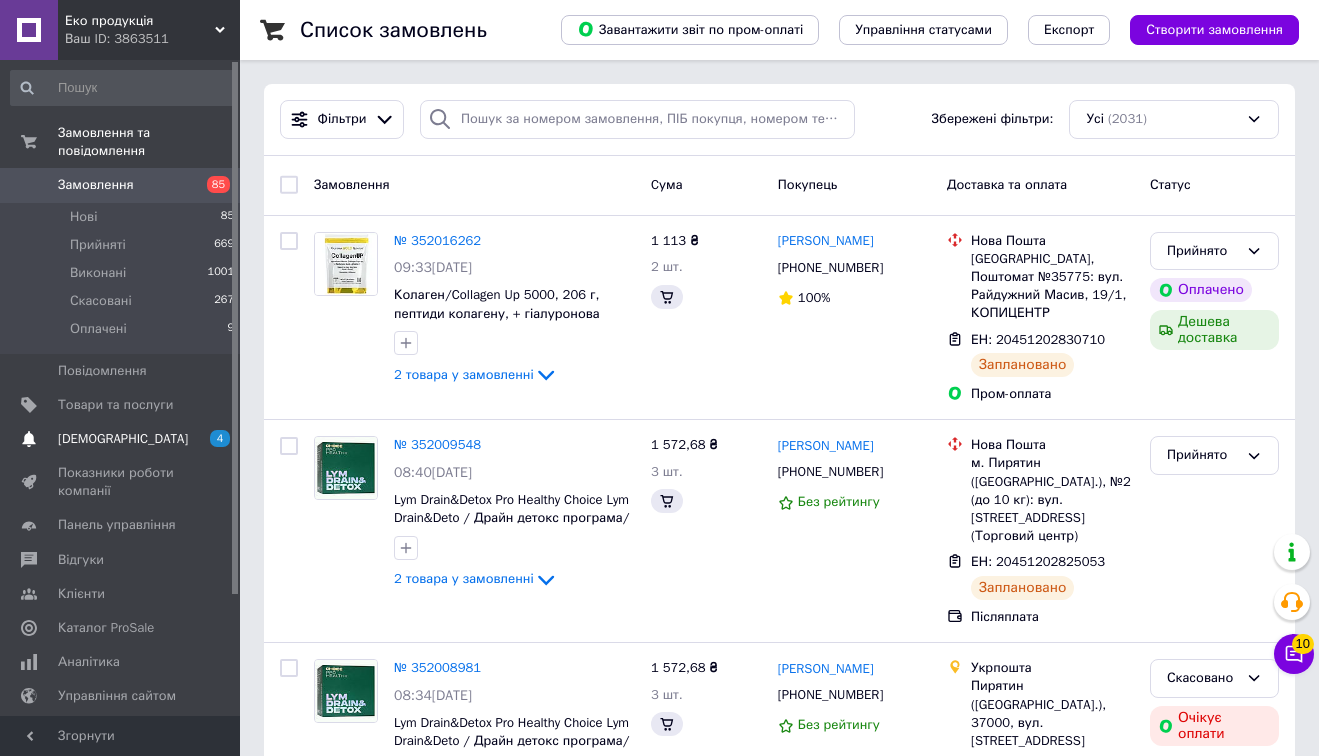 click on "[DEMOGRAPHIC_DATA]" at bounding box center (123, 439) 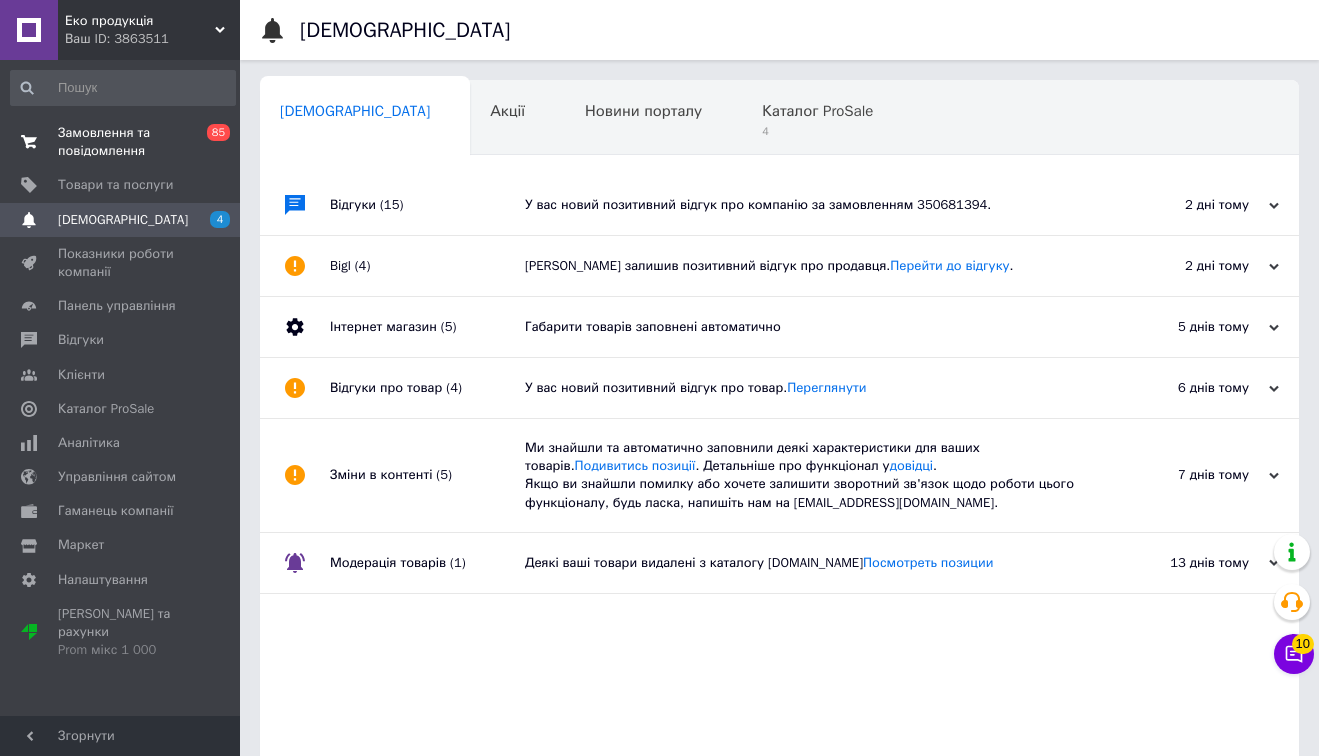 click on "Замовлення та повідомлення" at bounding box center (121, 142) 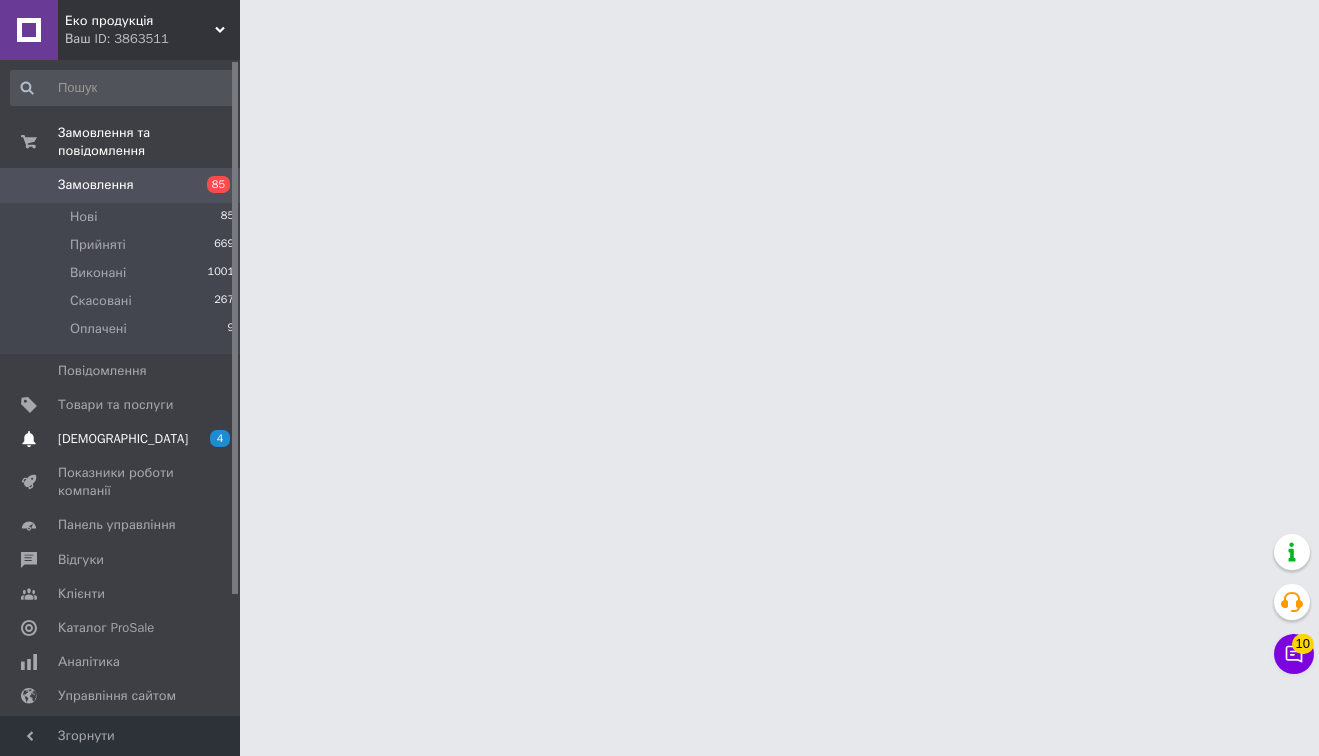 click on "4 0" at bounding box center [212, 439] 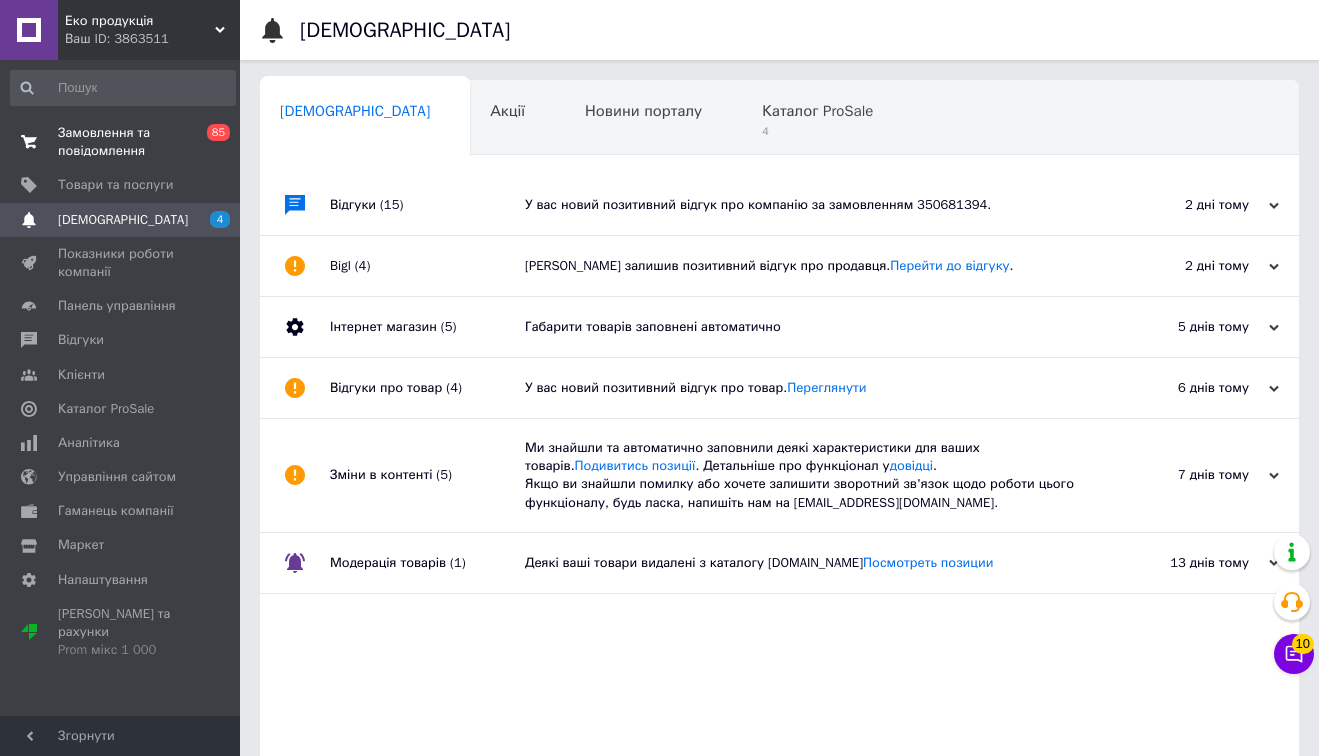 click on "Замовлення та повідомлення" at bounding box center [121, 142] 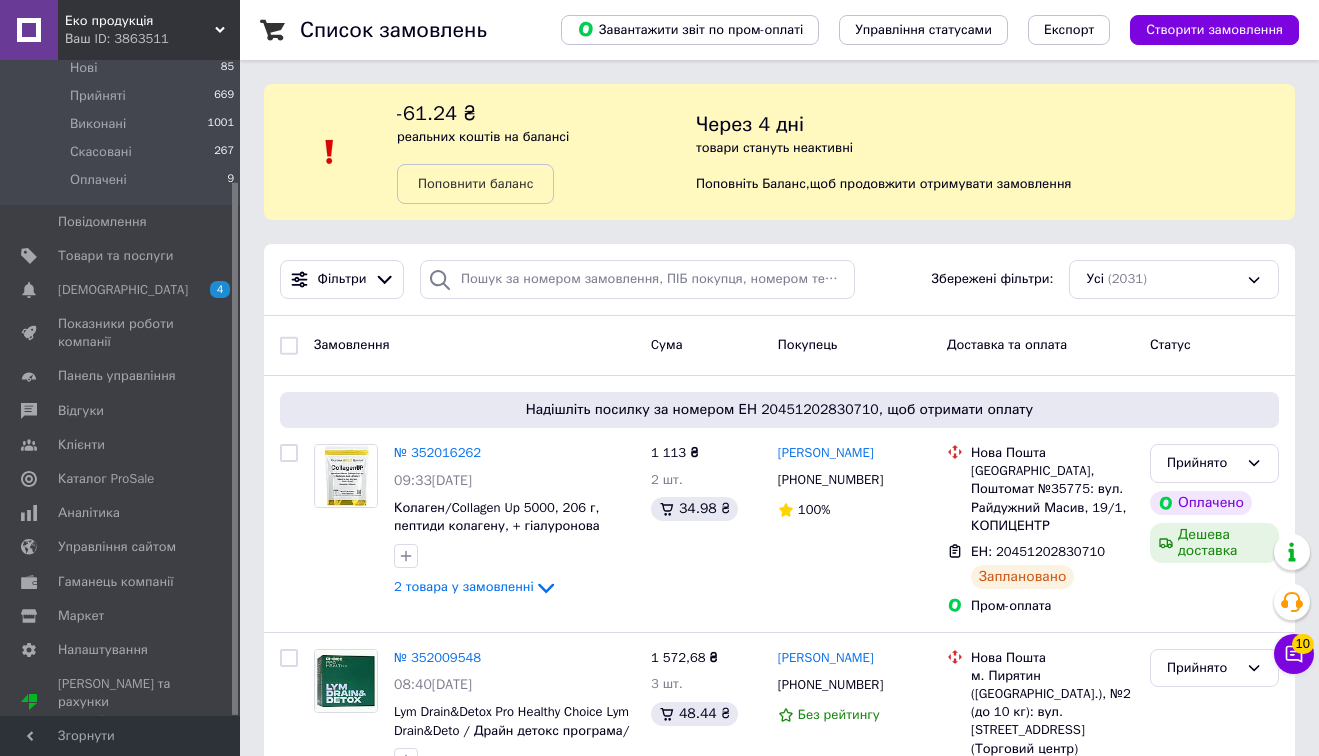 scroll, scrollTop: 148, scrollLeft: 0, axis: vertical 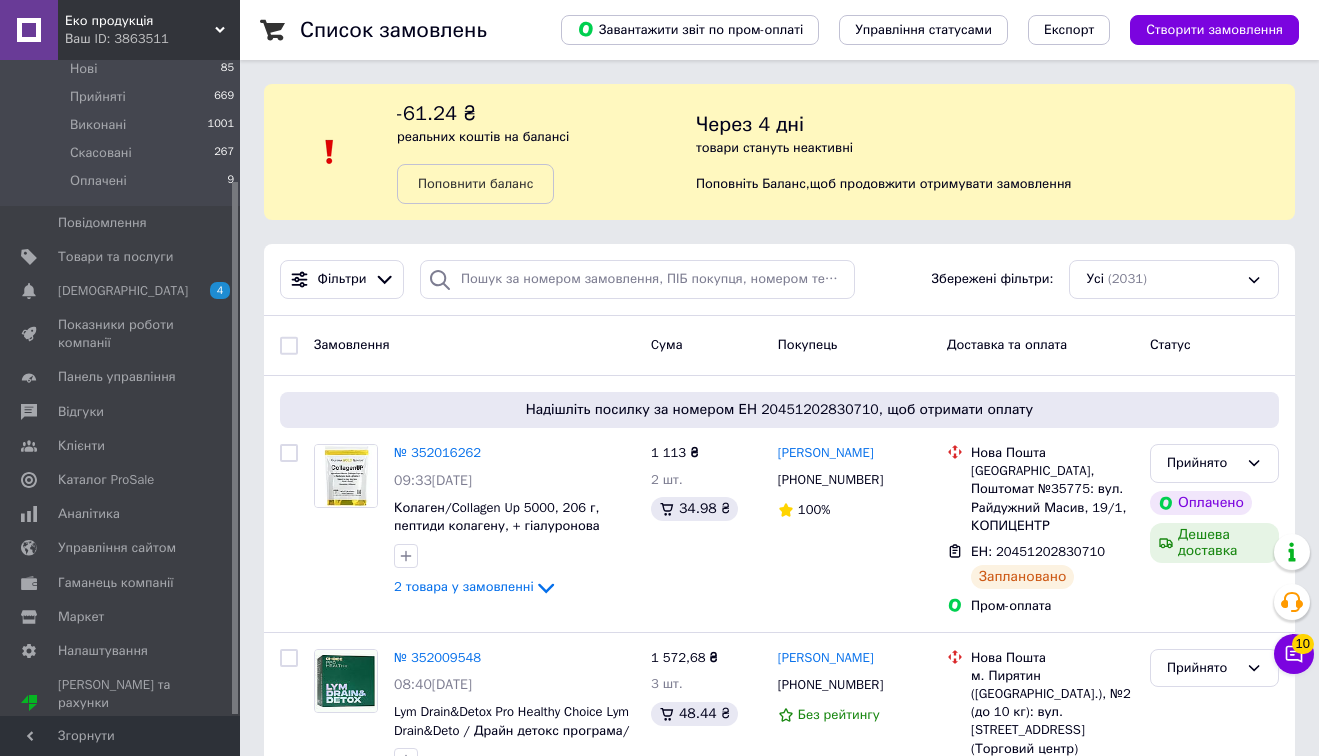 click on "Покупець" at bounding box center (854, 345) 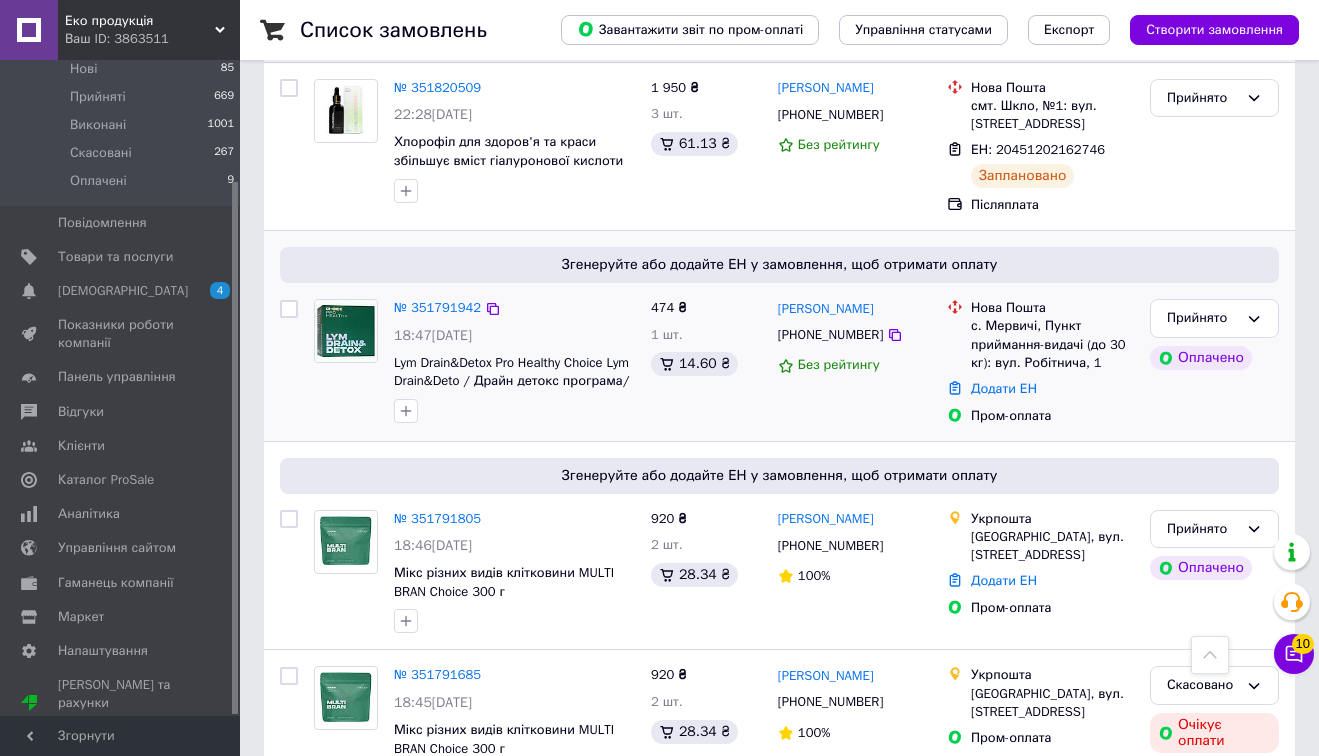 scroll, scrollTop: 1912, scrollLeft: 0, axis: vertical 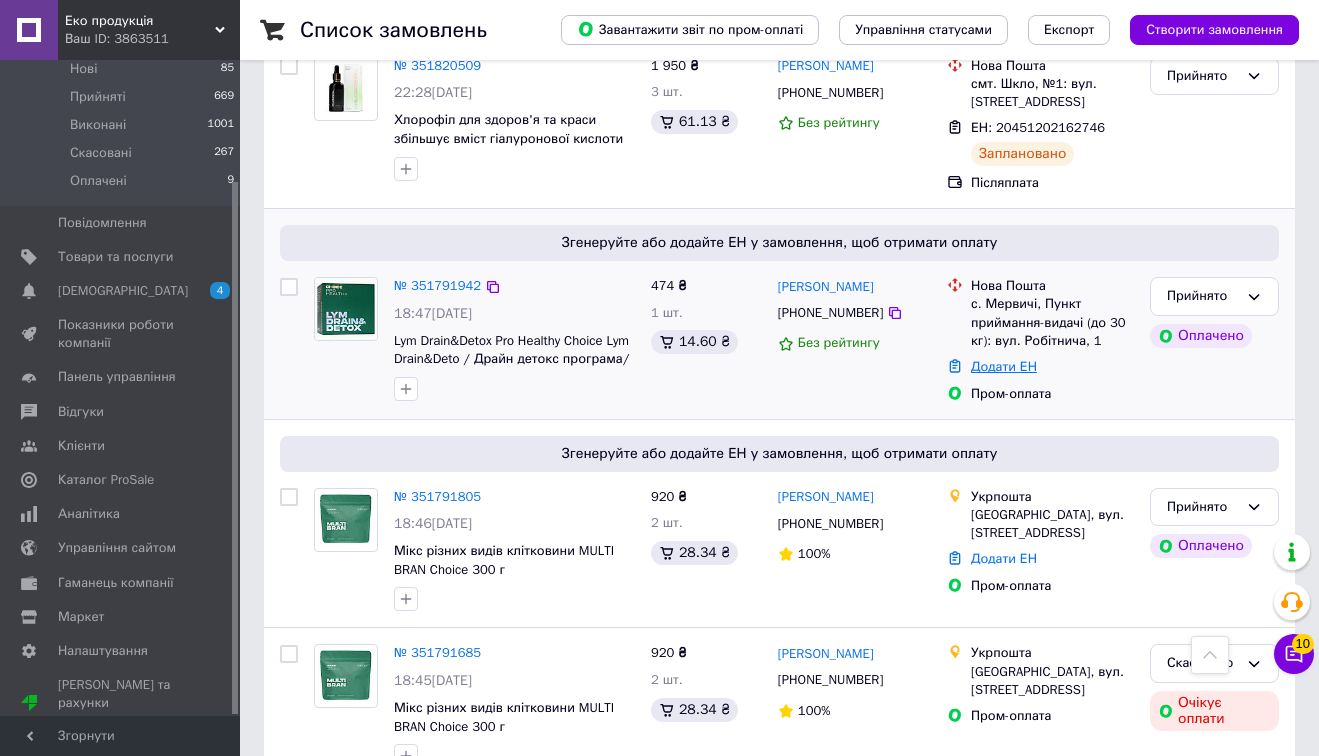 click on "Додати ЕН" at bounding box center [1004, 366] 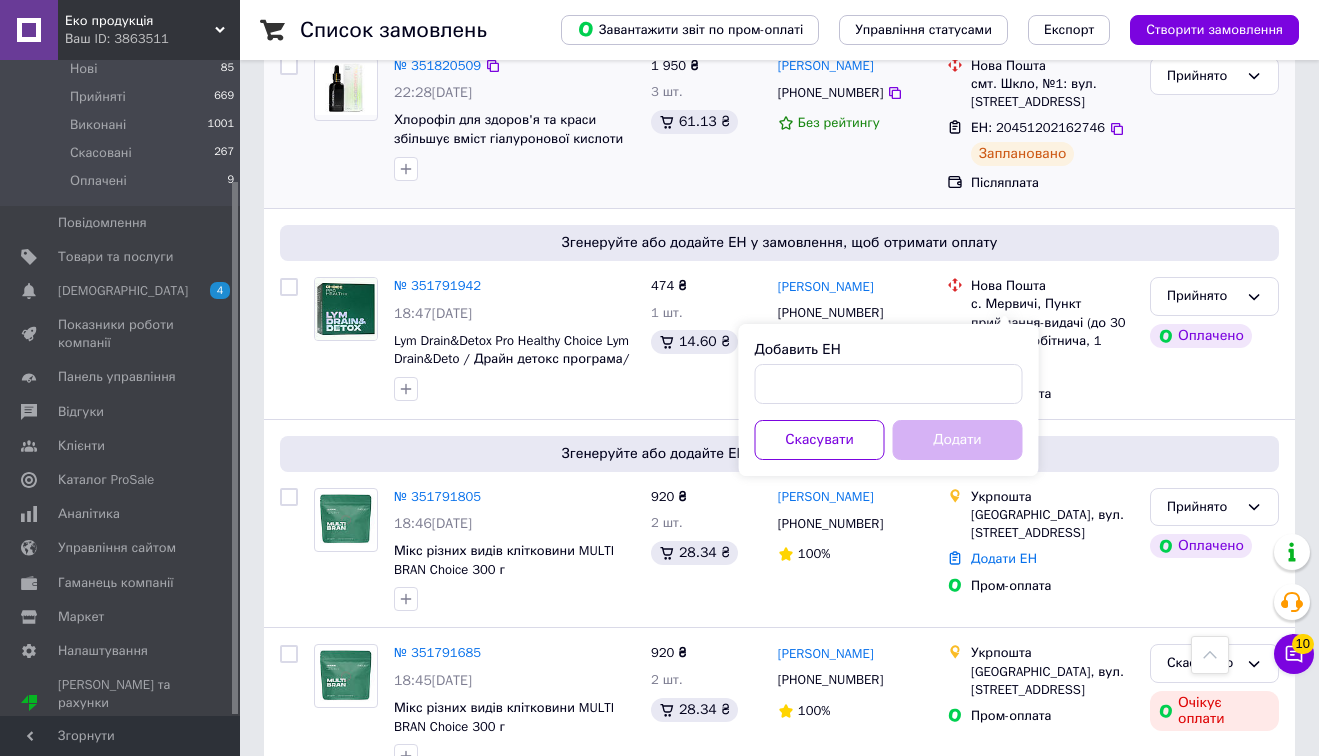 click on "Згенеруйте або додайте ЕН у замовлення, щоб отримати оплату № 351791942 18:47, 08.07.2025 Lym Drain&Detox Pro Healthy Choice Lym Drain&Deto / Драйн детокс програма/лімфодренаж (60 КАПСУЛ) 474 ₴ 1 шт. 14.60 ₴ Христина Заремба +380985283581 Без рейтингу Нова Пошта с. Мервичі, Пункт приймання-видачі (до 30 кг): вул. Робітнича, 1 Додати ЕН Пром-оплата Прийнято Оплачено" at bounding box center (779, 314) 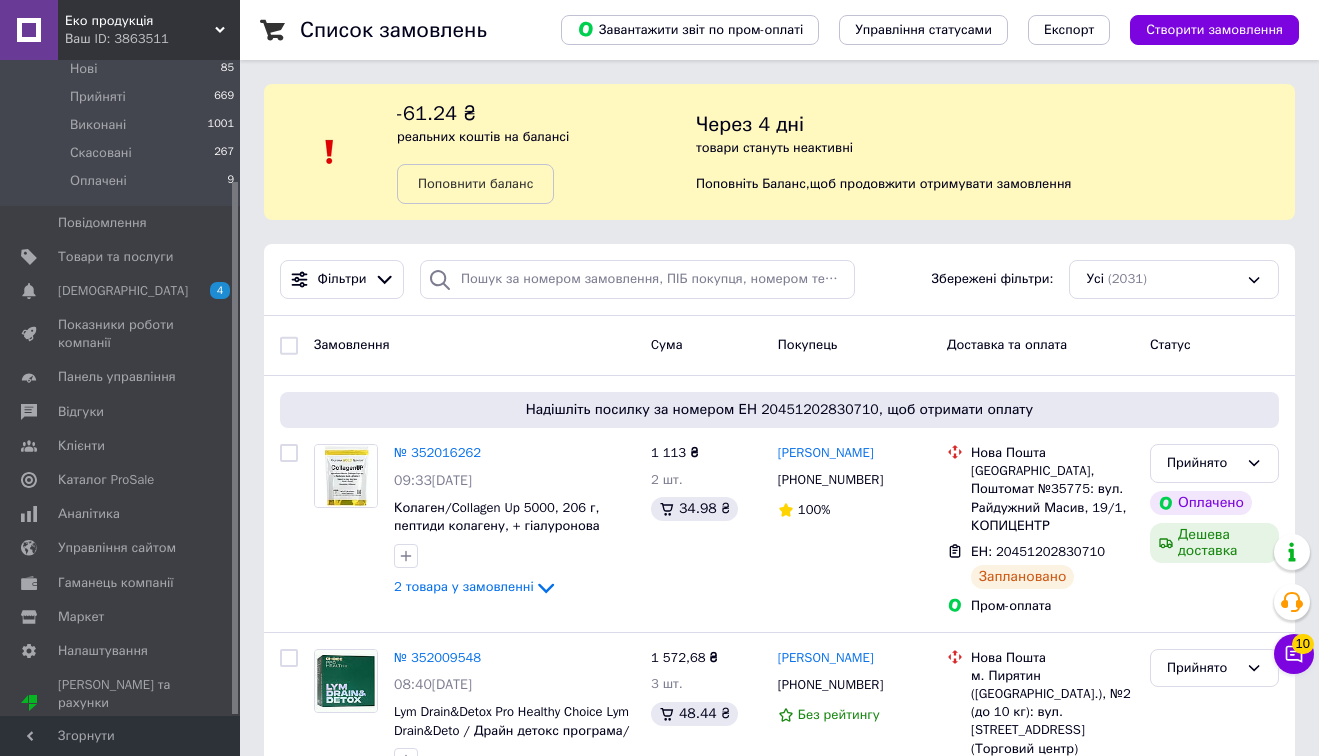 scroll, scrollTop: 0, scrollLeft: 0, axis: both 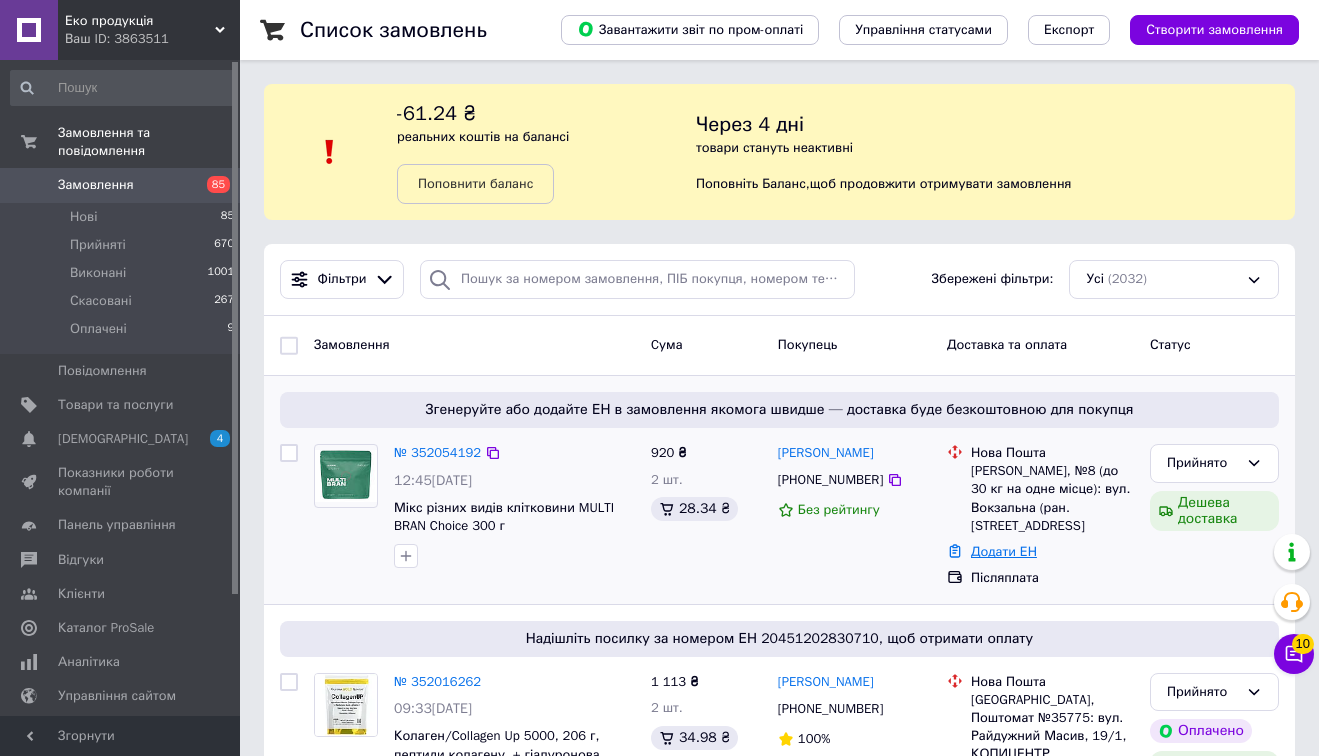 click on "Додати ЕН" at bounding box center (1004, 551) 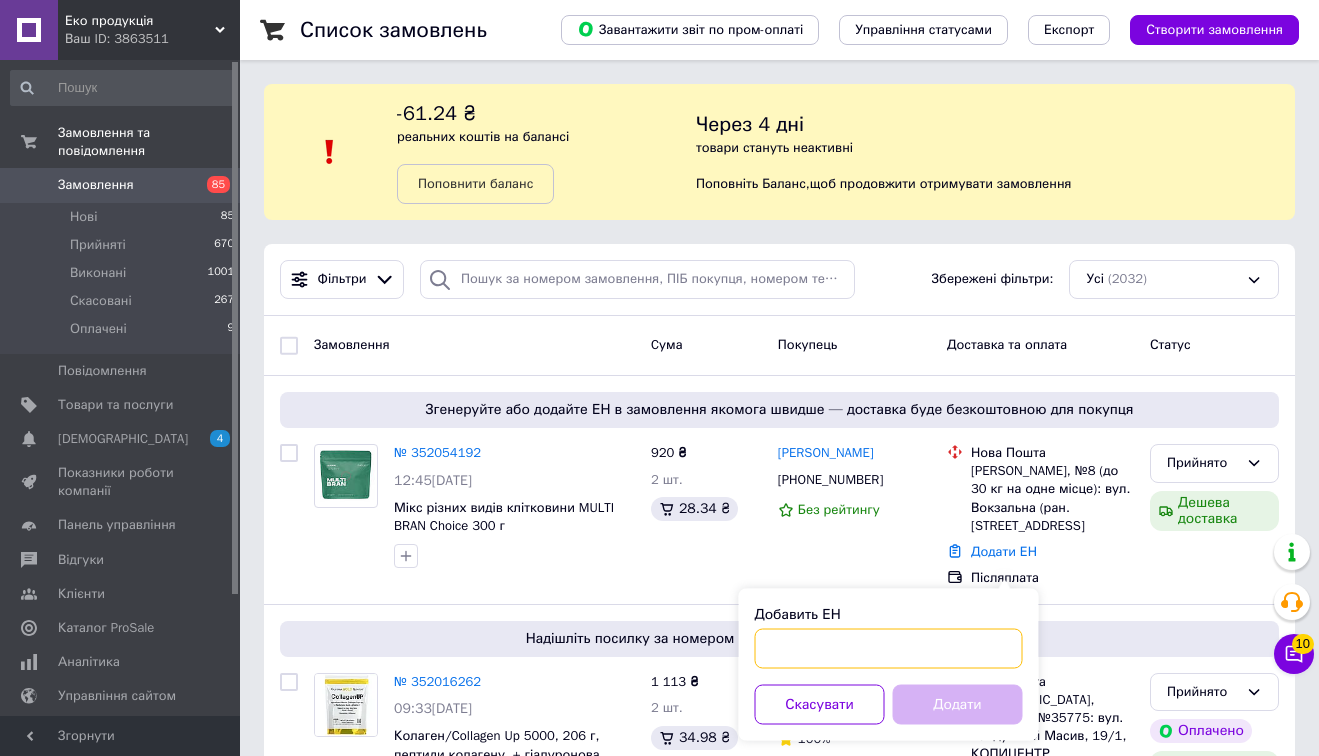 click on "Добавить ЕН" at bounding box center [889, 649] 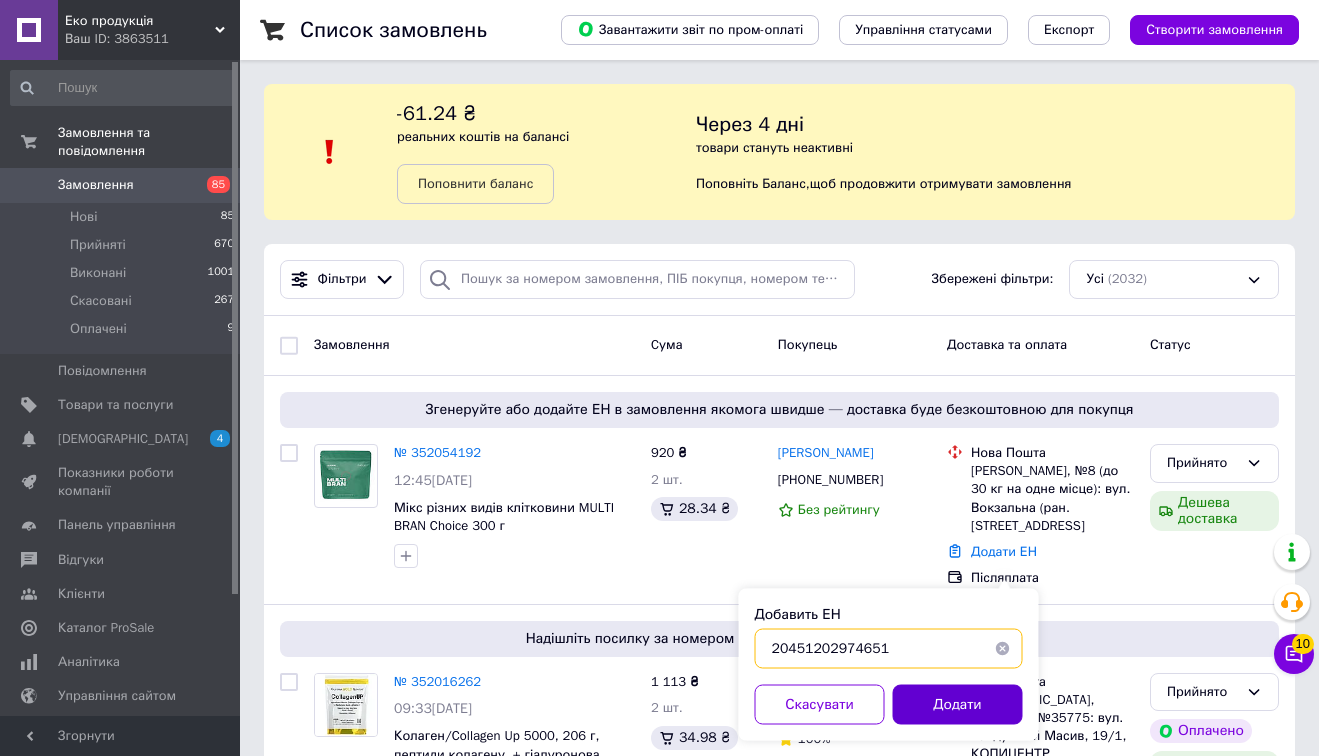 type on "20451202974651" 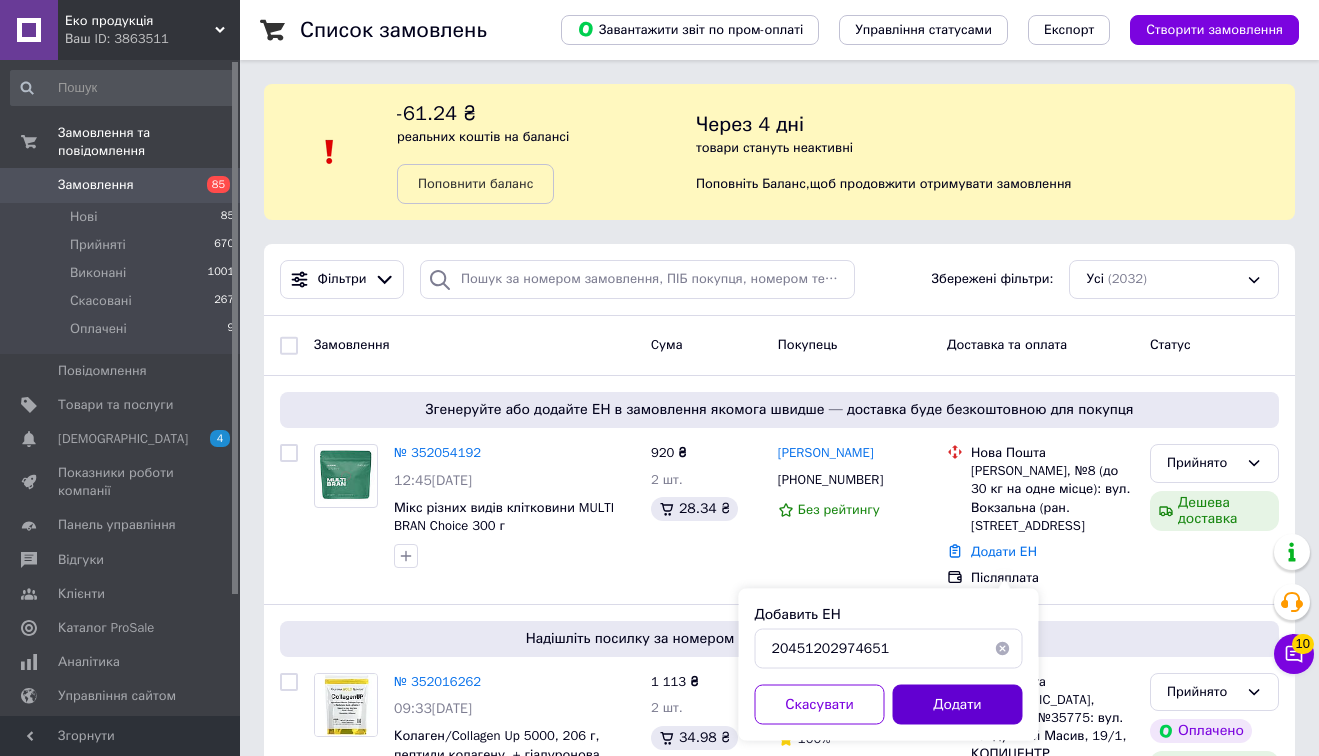 click on "Додати" at bounding box center [958, 705] 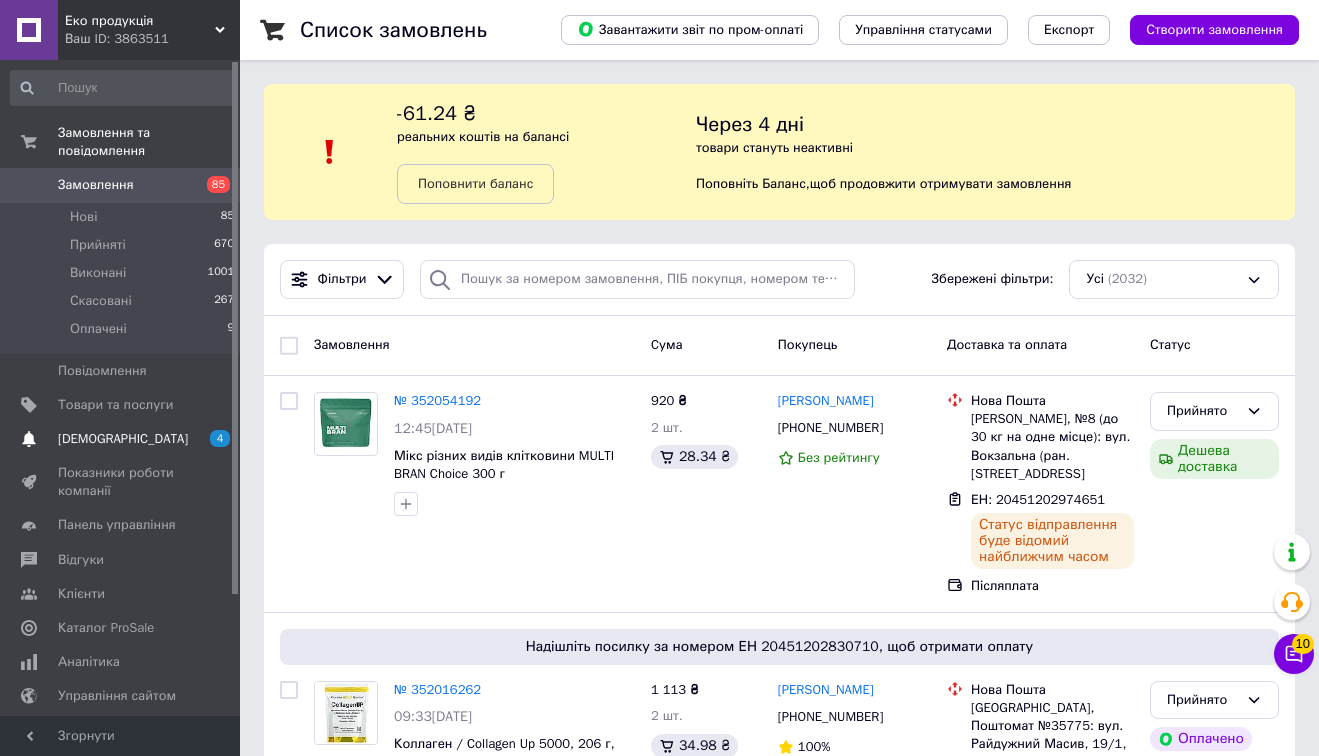 click on "[DEMOGRAPHIC_DATA]" at bounding box center [121, 439] 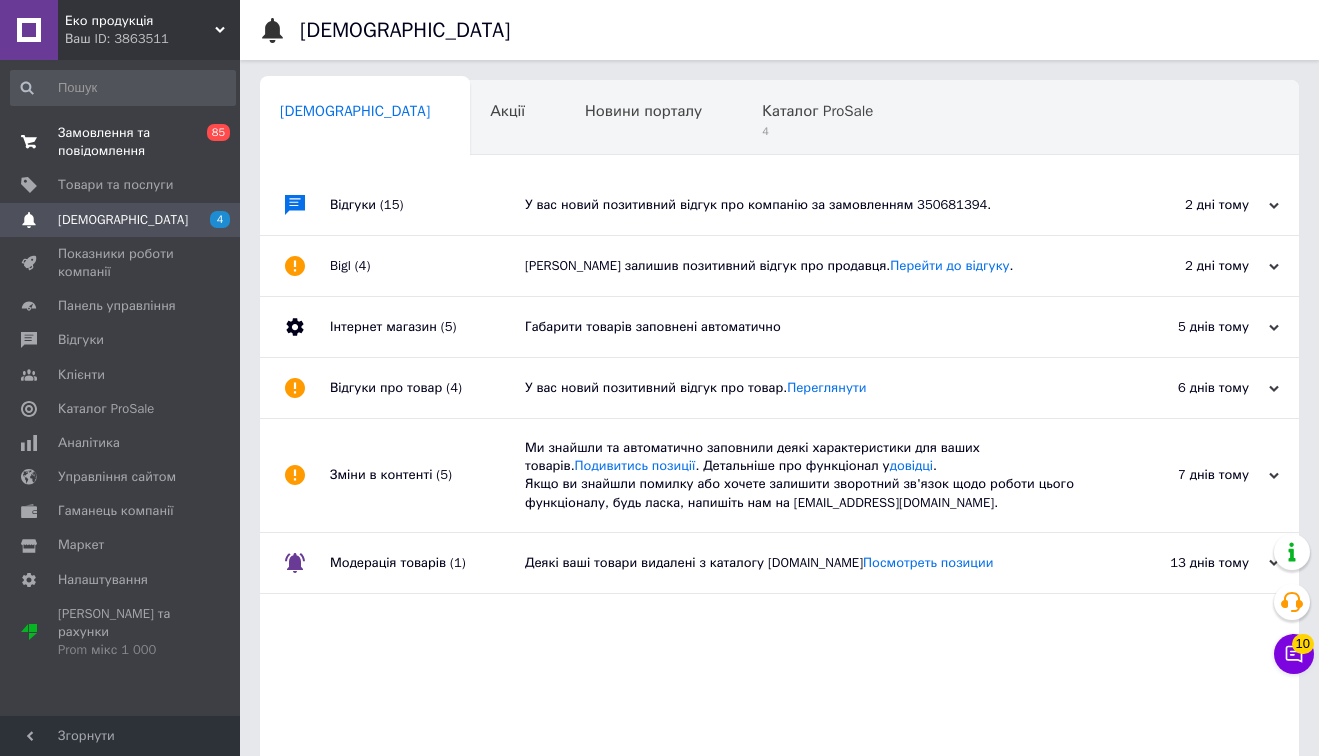 click on "Замовлення та повідомлення" at bounding box center (121, 142) 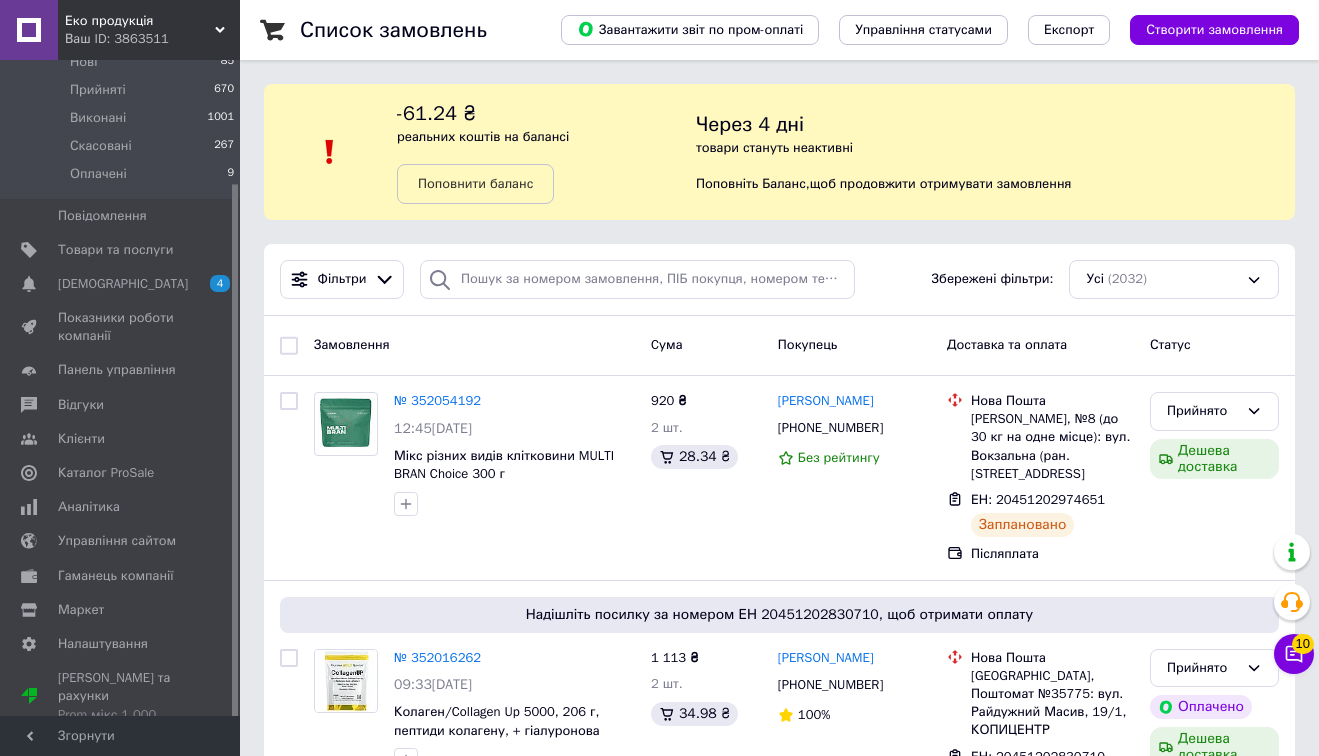 scroll, scrollTop: 148, scrollLeft: 0, axis: vertical 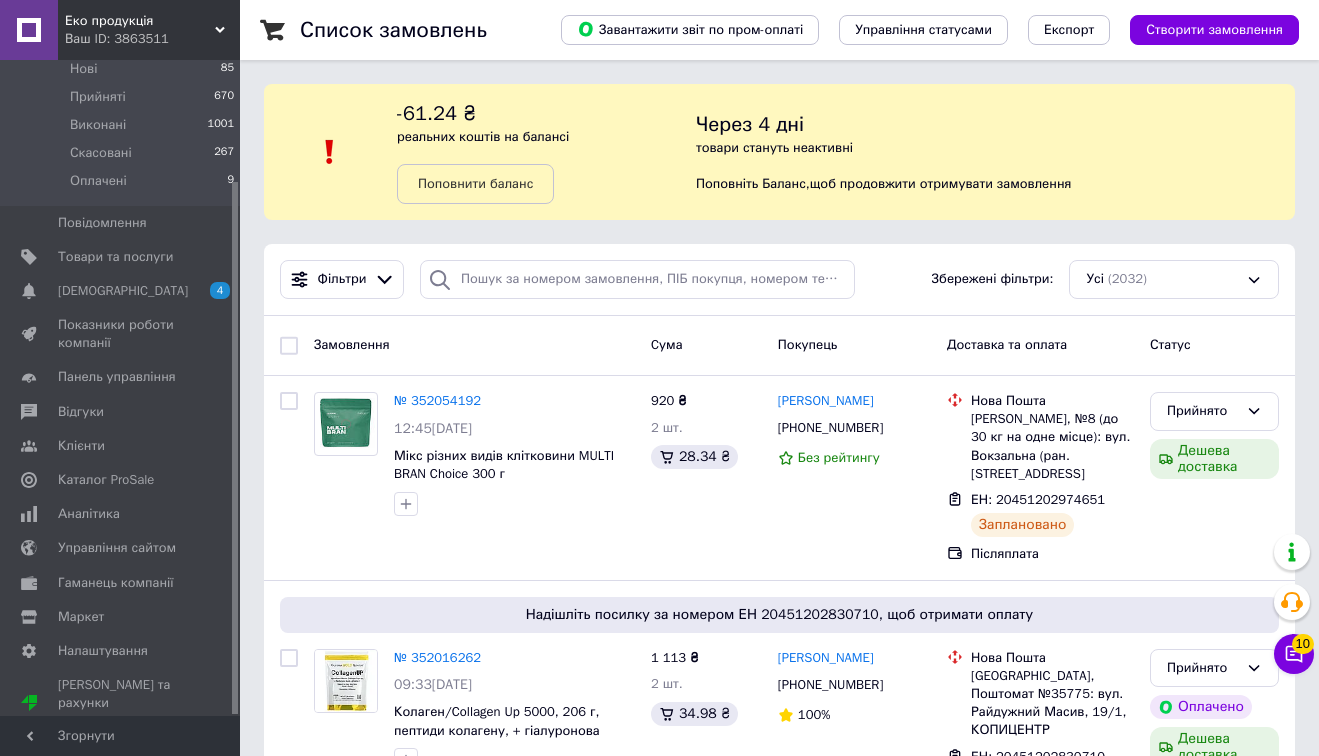 click on "Замовлення Cума Покупець Доставка та оплата Статус" at bounding box center [779, 346] 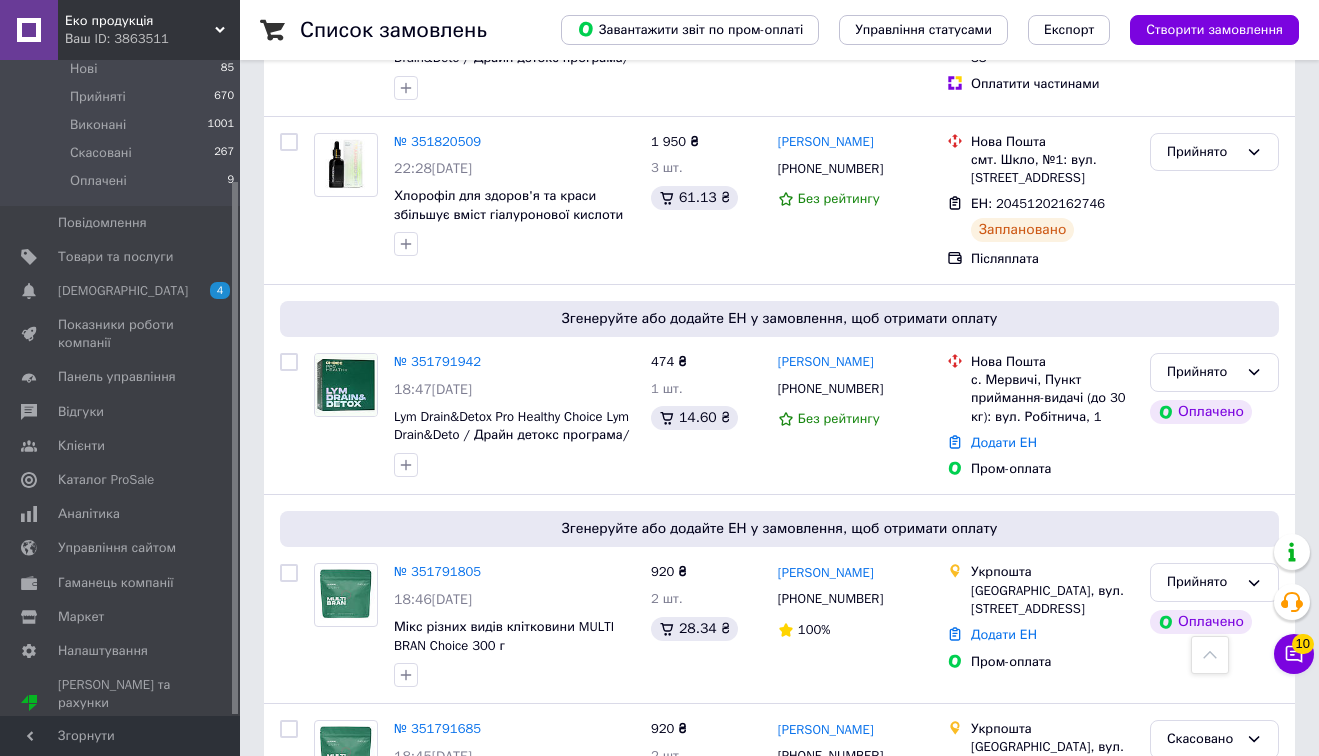 scroll, scrollTop: 2050, scrollLeft: 0, axis: vertical 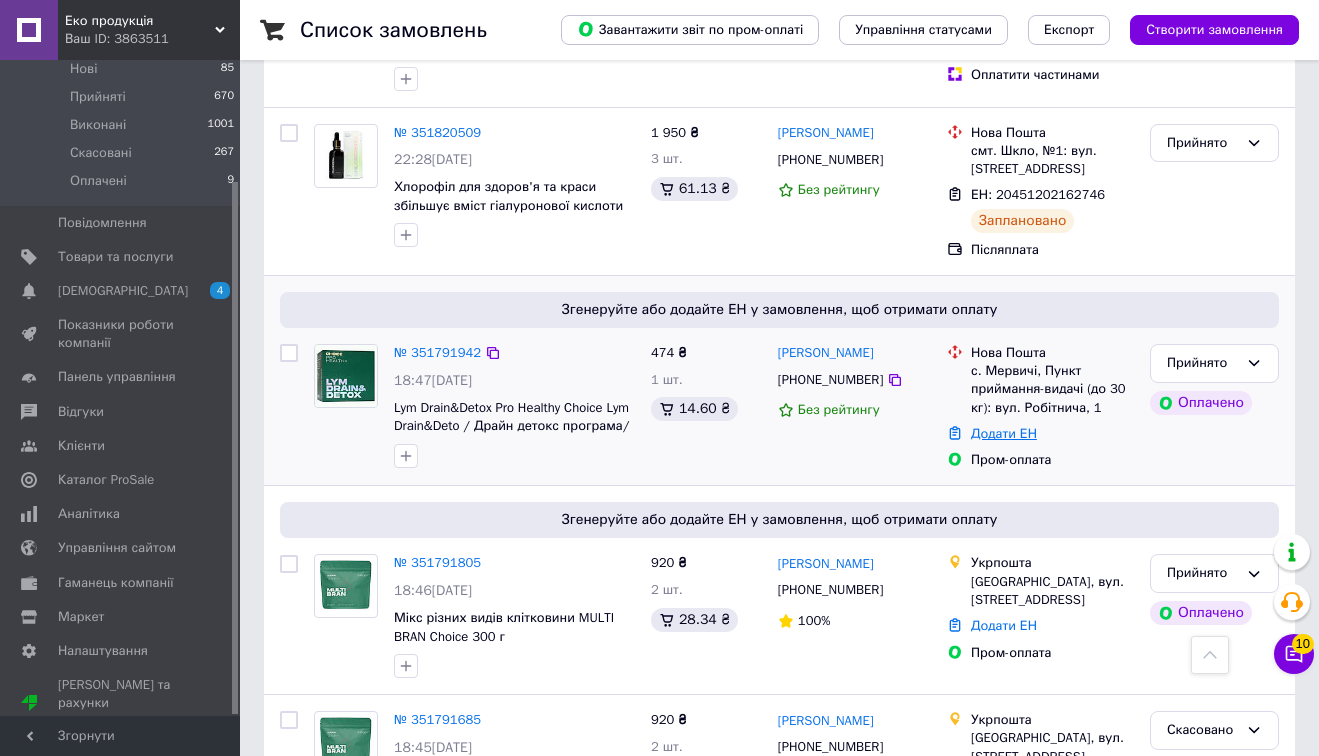 click on "Додати ЕН" at bounding box center [1004, 433] 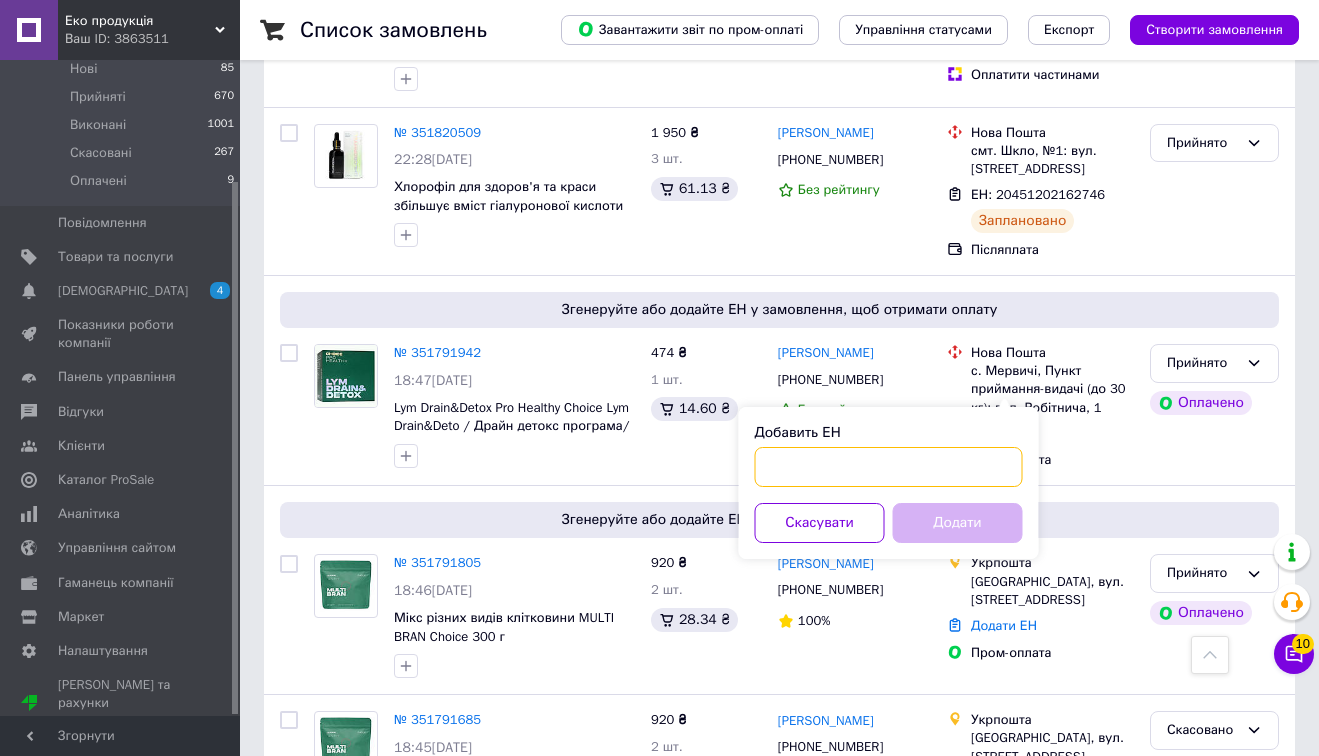 click on "Добавить ЕН" at bounding box center (889, 467) 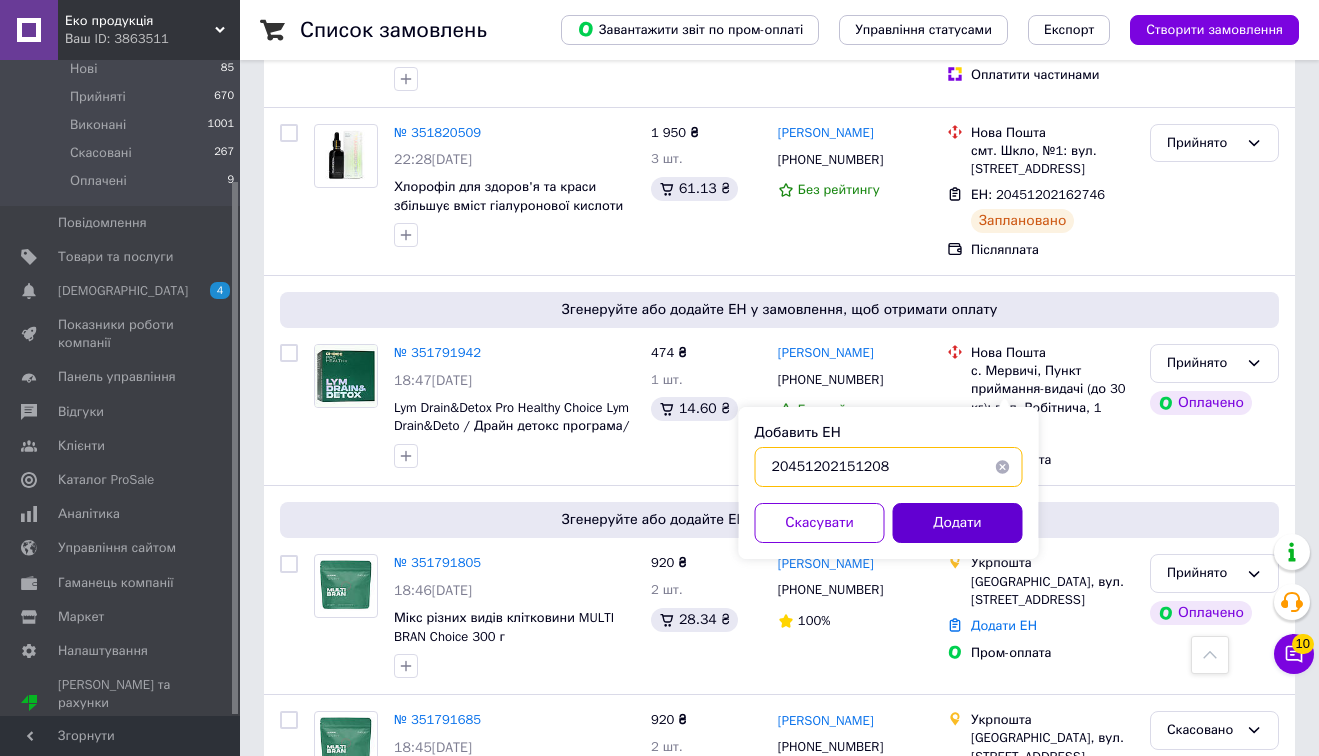type on "20451202151208" 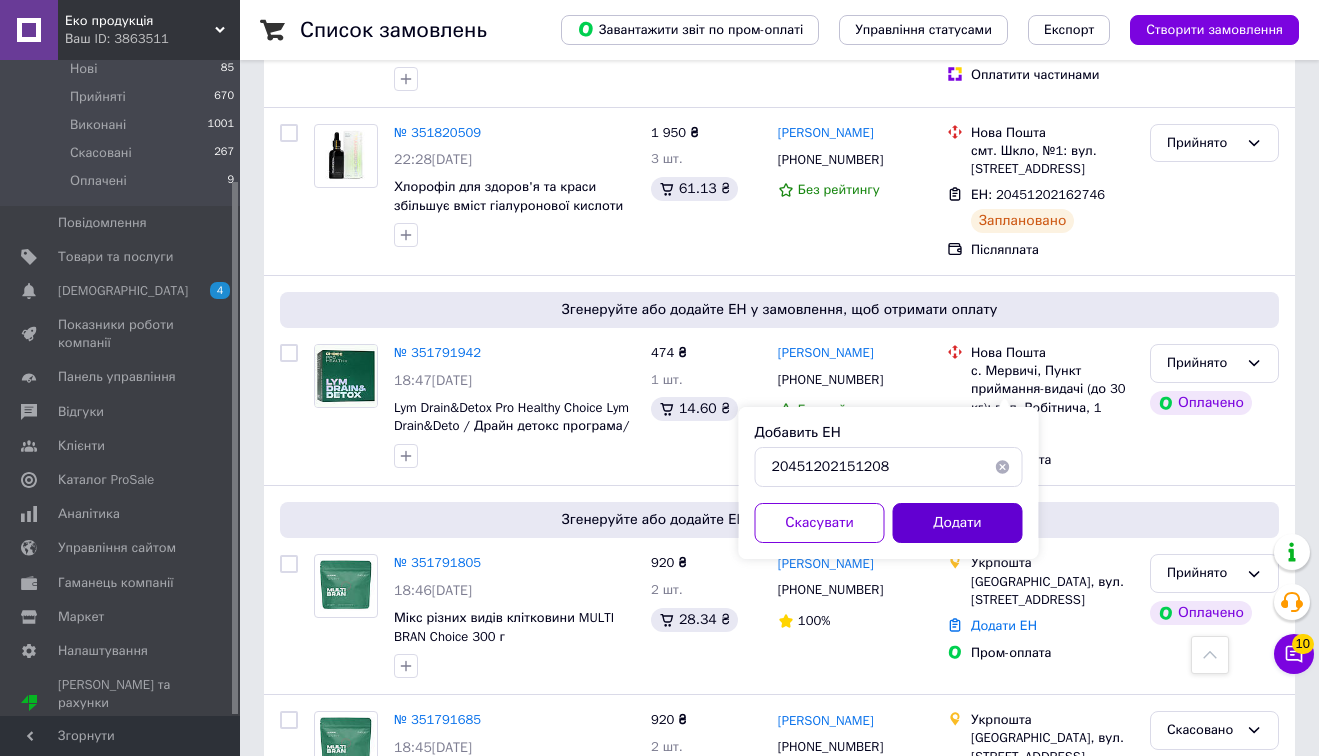 click on "Додати" at bounding box center [958, 523] 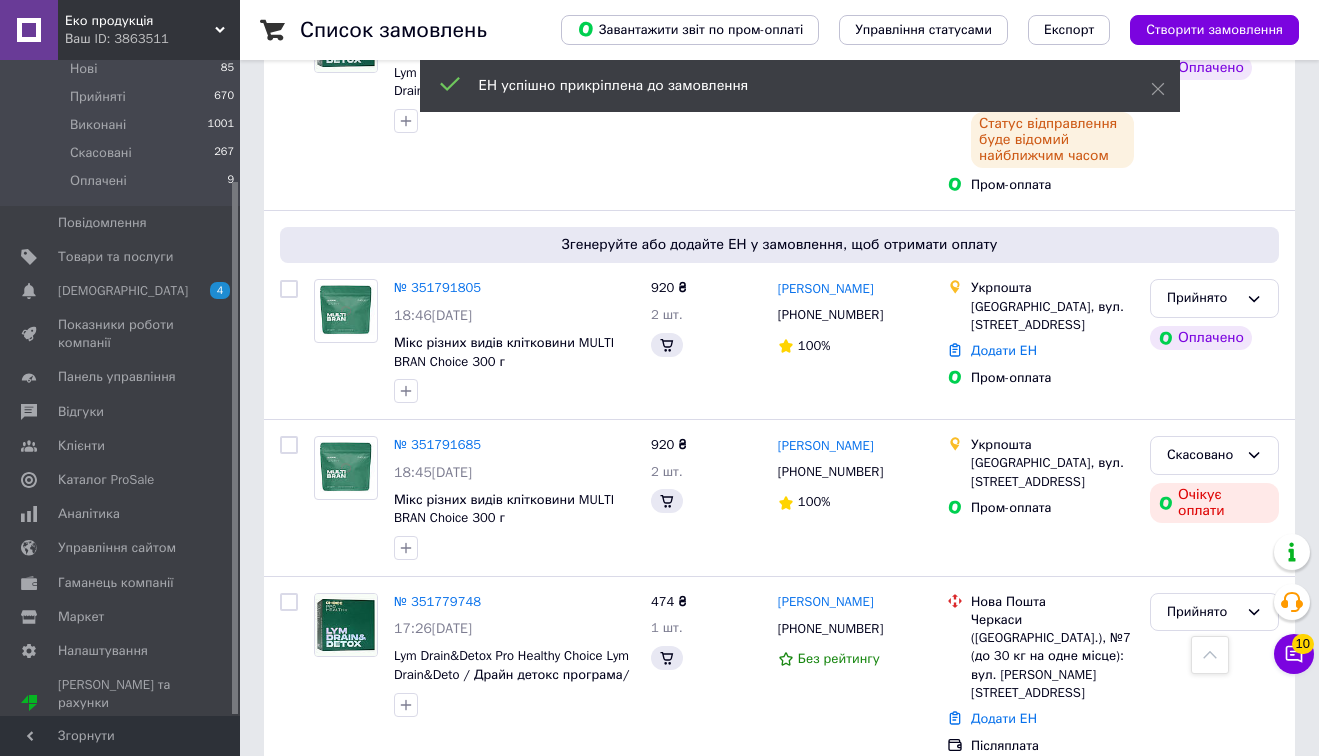 scroll, scrollTop: 2134, scrollLeft: 0, axis: vertical 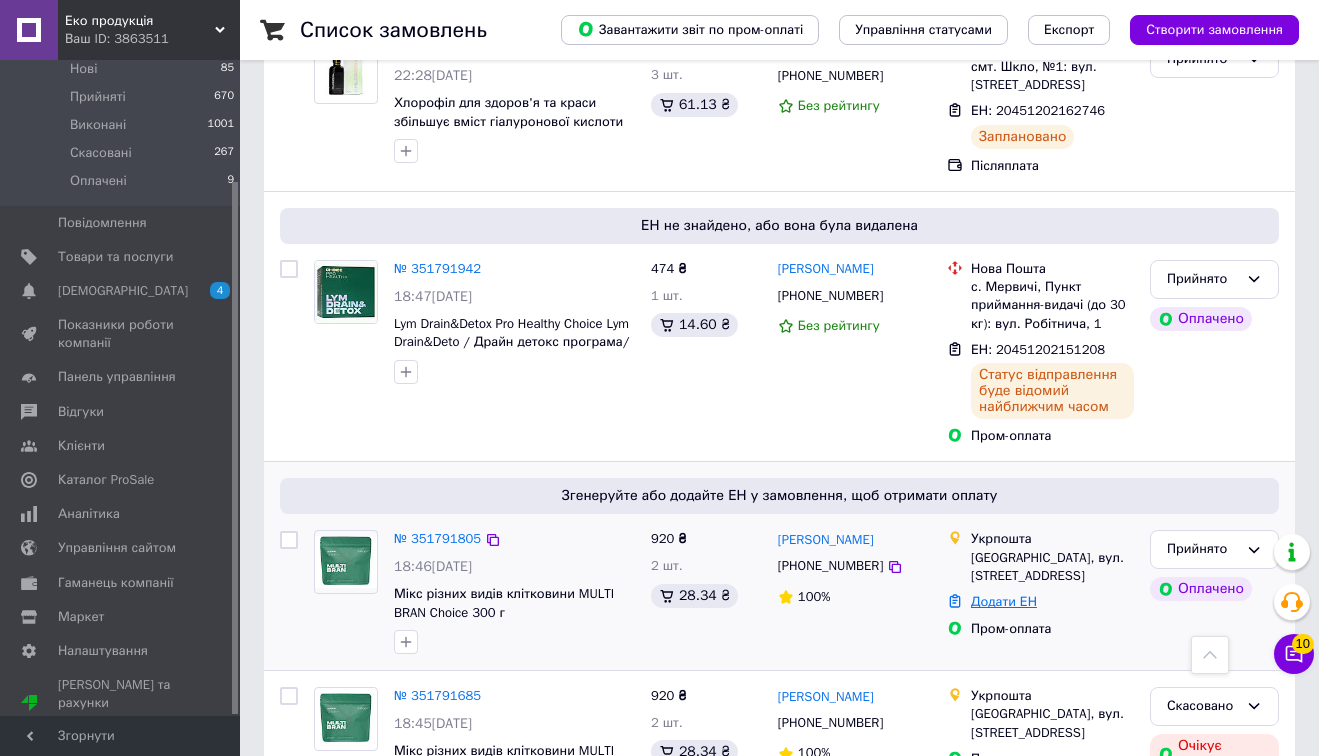 click on "Додати ЕН" at bounding box center [1004, 601] 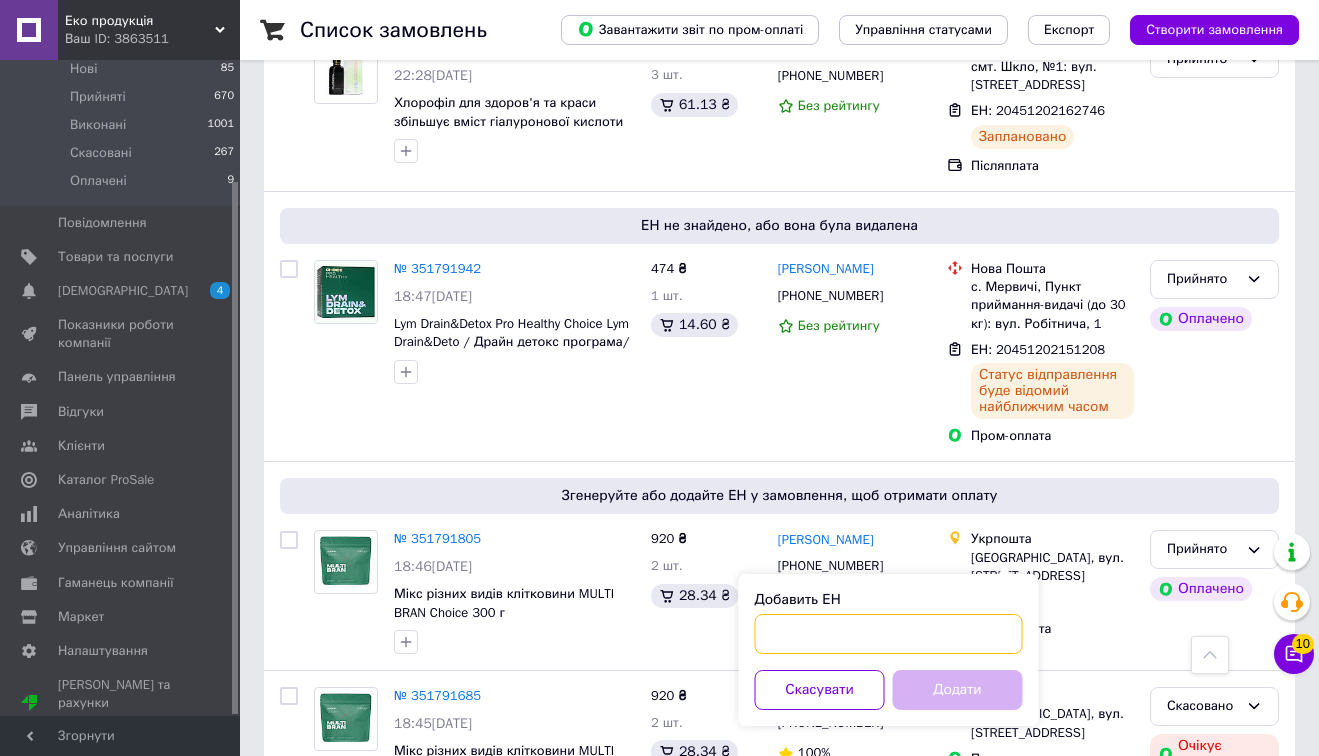 click on "Добавить ЕН" at bounding box center (889, 634) 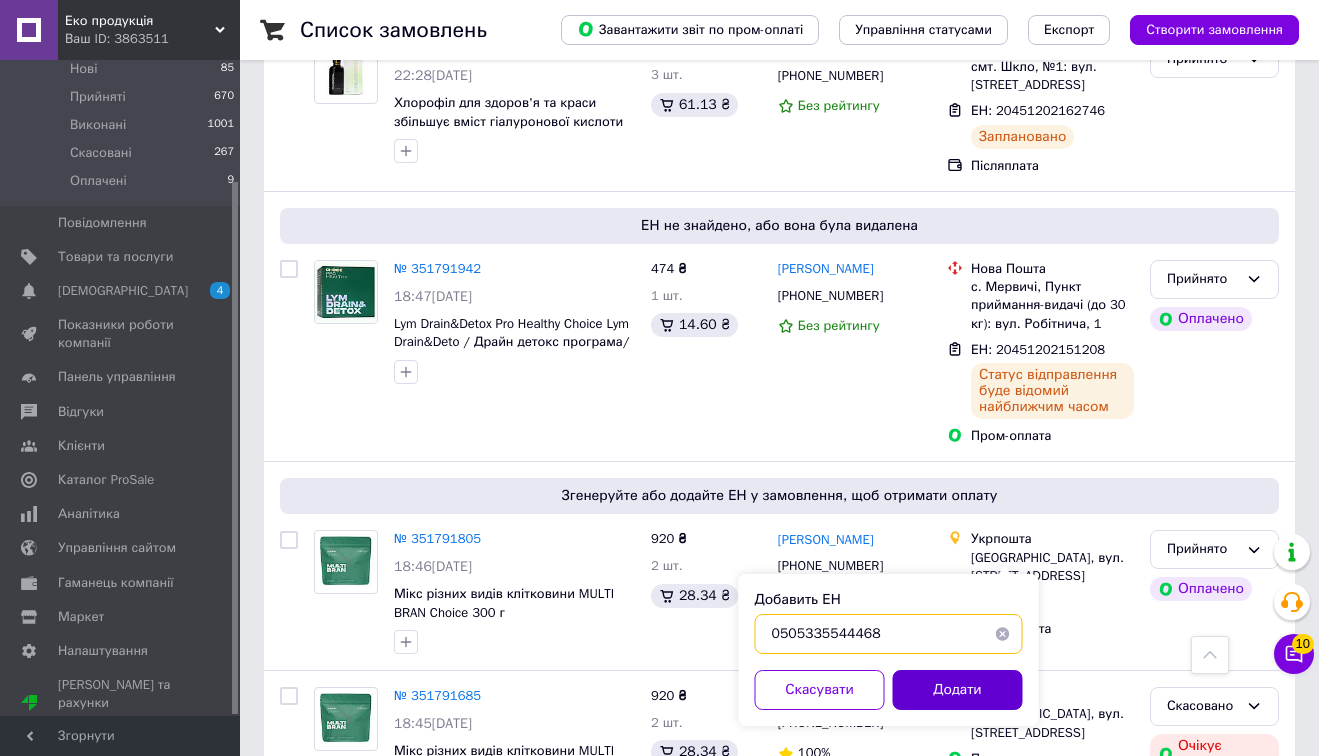 type on "0505335544468" 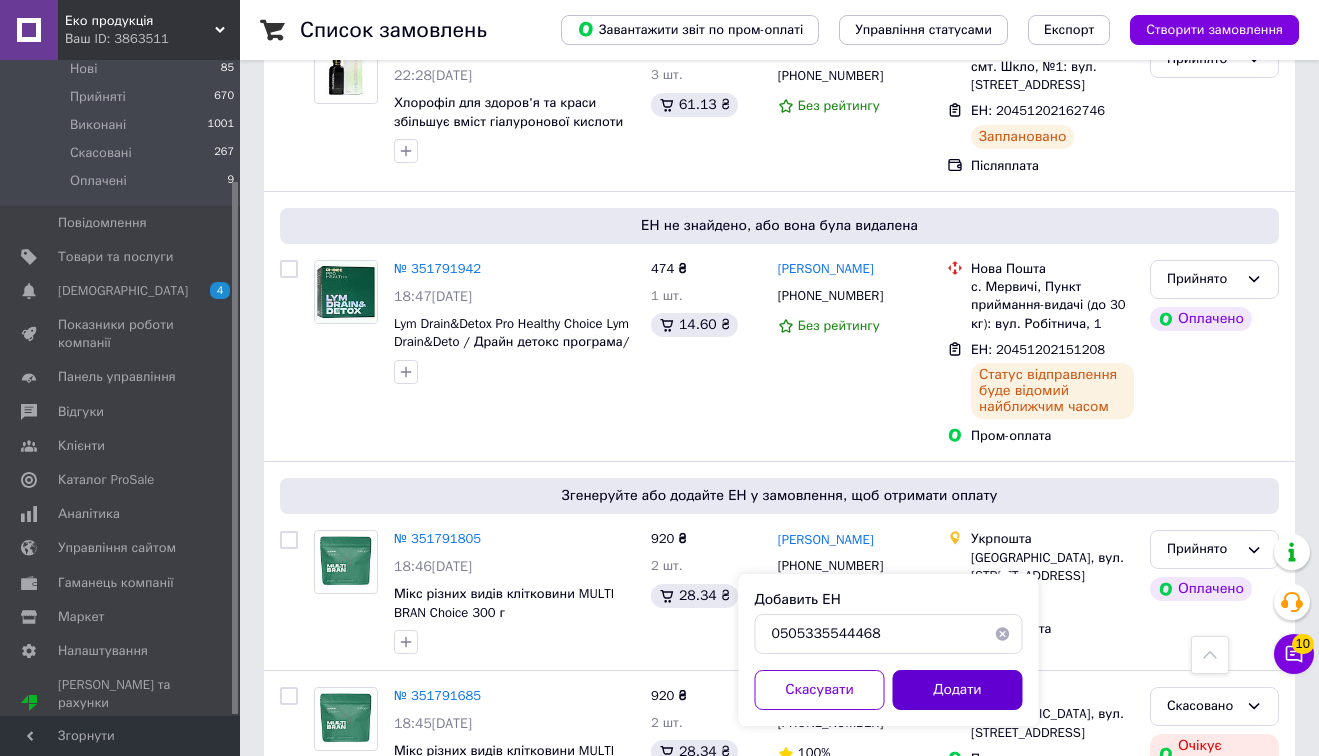 click on "Додати" at bounding box center [958, 690] 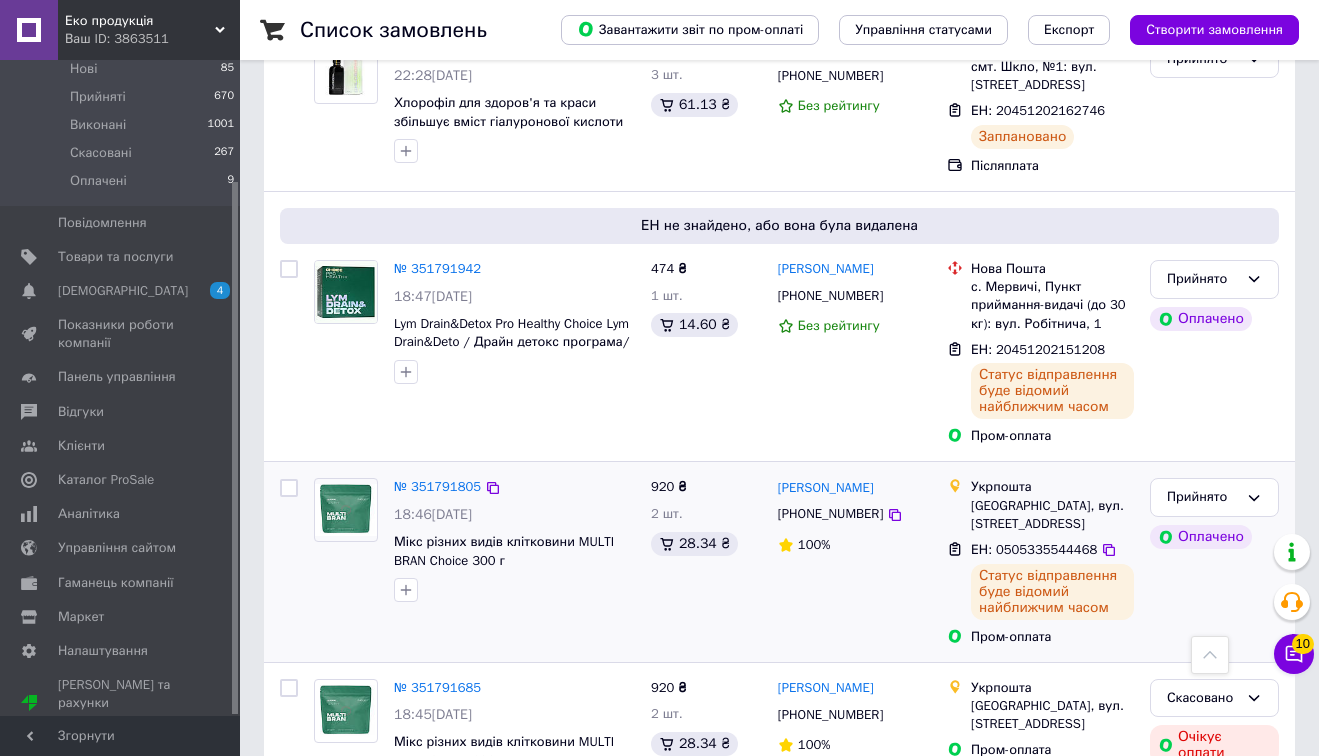 click on "Прийнято Оплачено" at bounding box center (1214, 561) 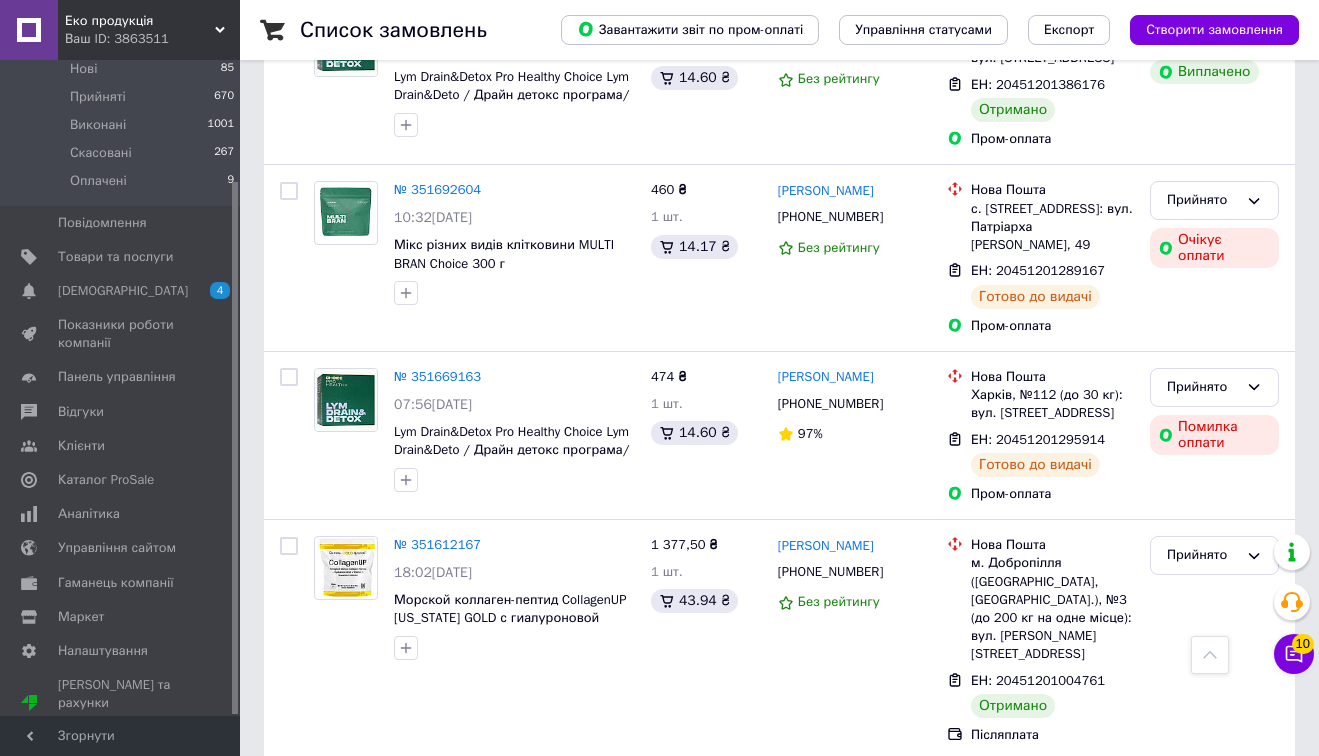 scroll, scrollTop: 3728, scrollLeft: 0, axis: vertical 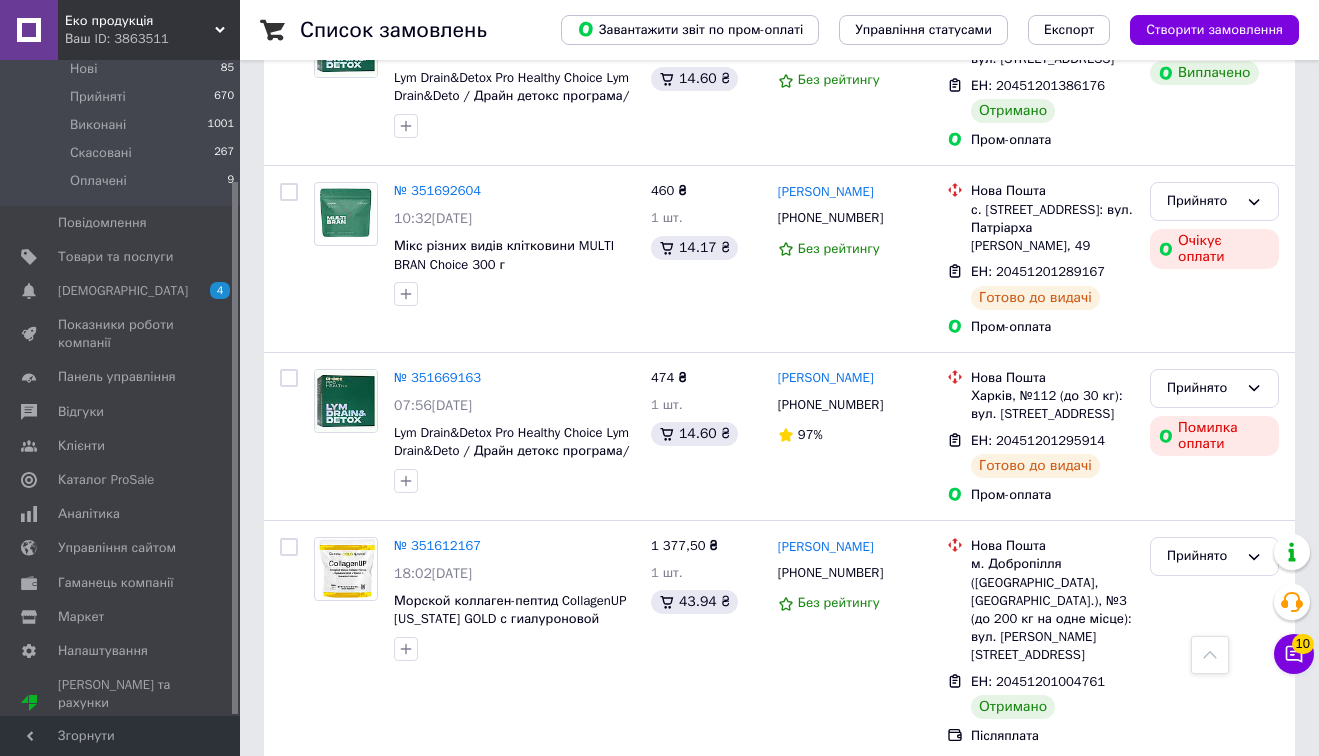 click on "2" at bounding box center (327, 806) 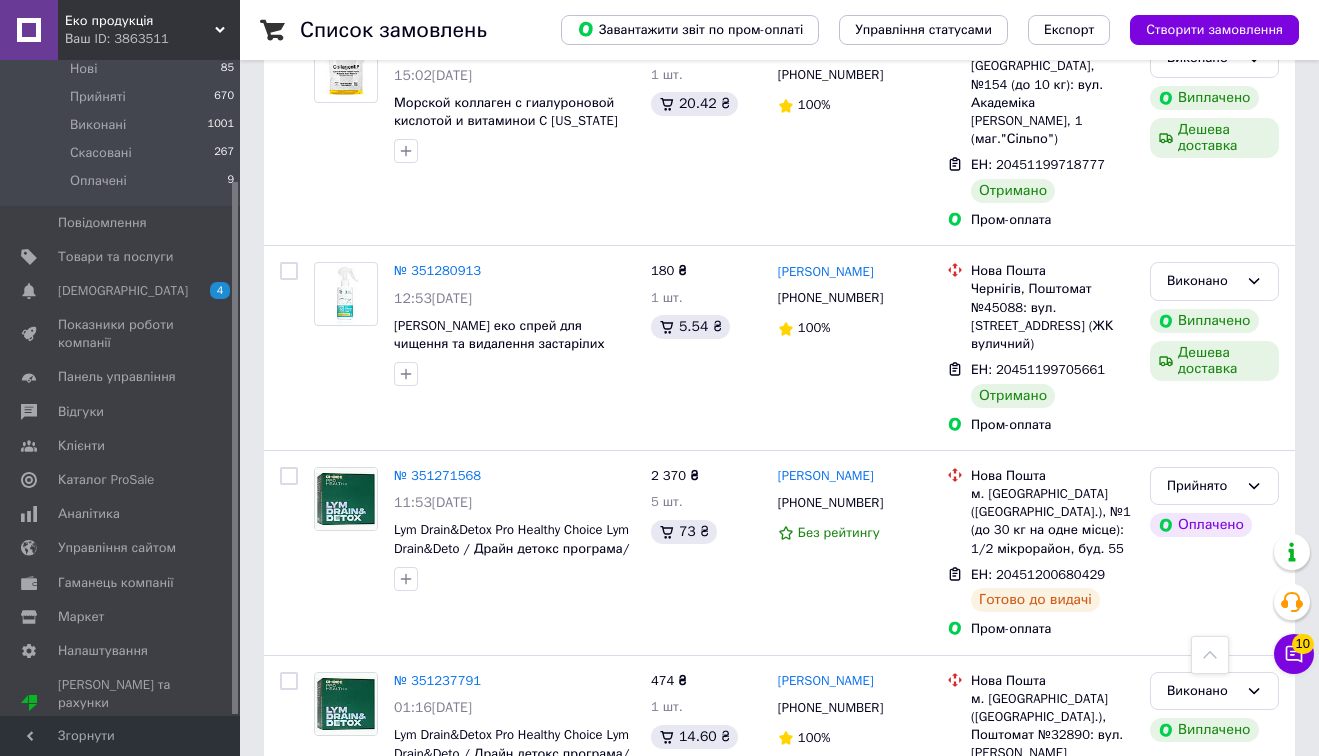scroll, scrollTop: 3521, scrollLeft: 0, axis: vertical 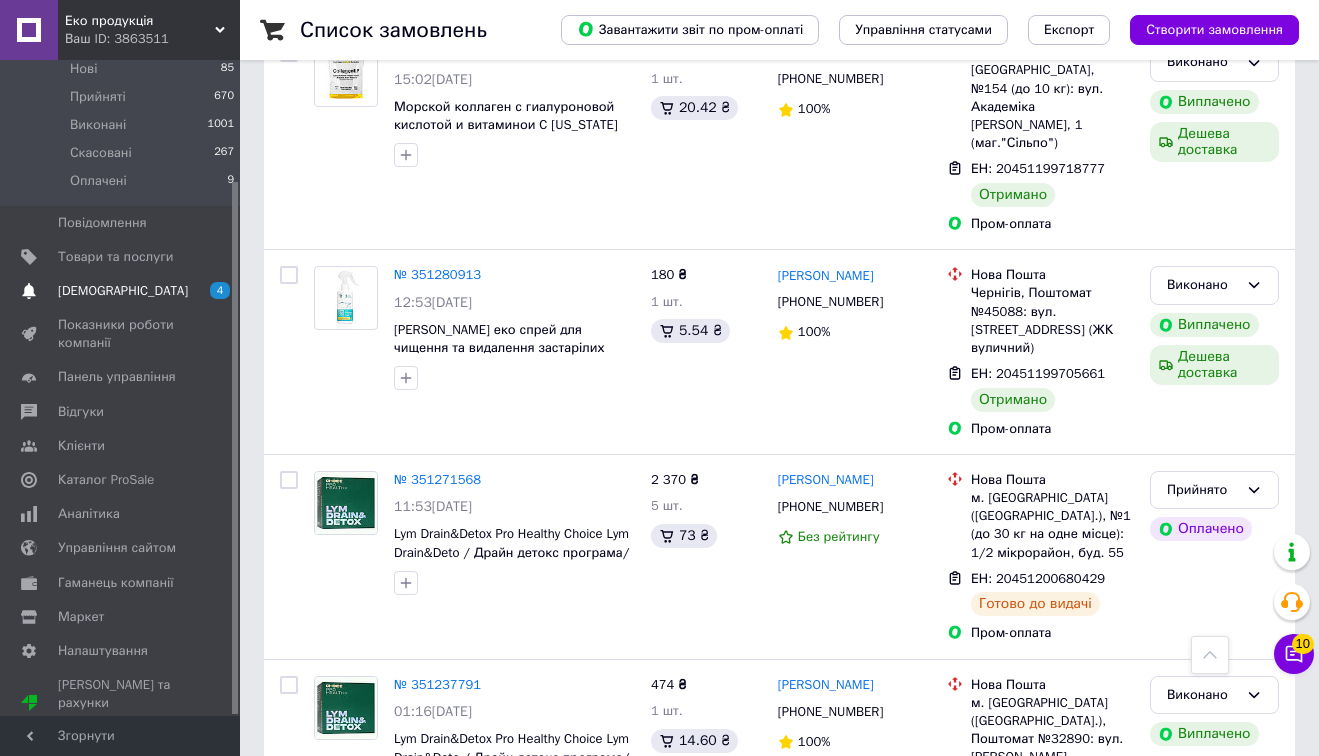 click on "[DEMOGRAPHIC_DATA] 4 0" at bounding box center [123, 291] 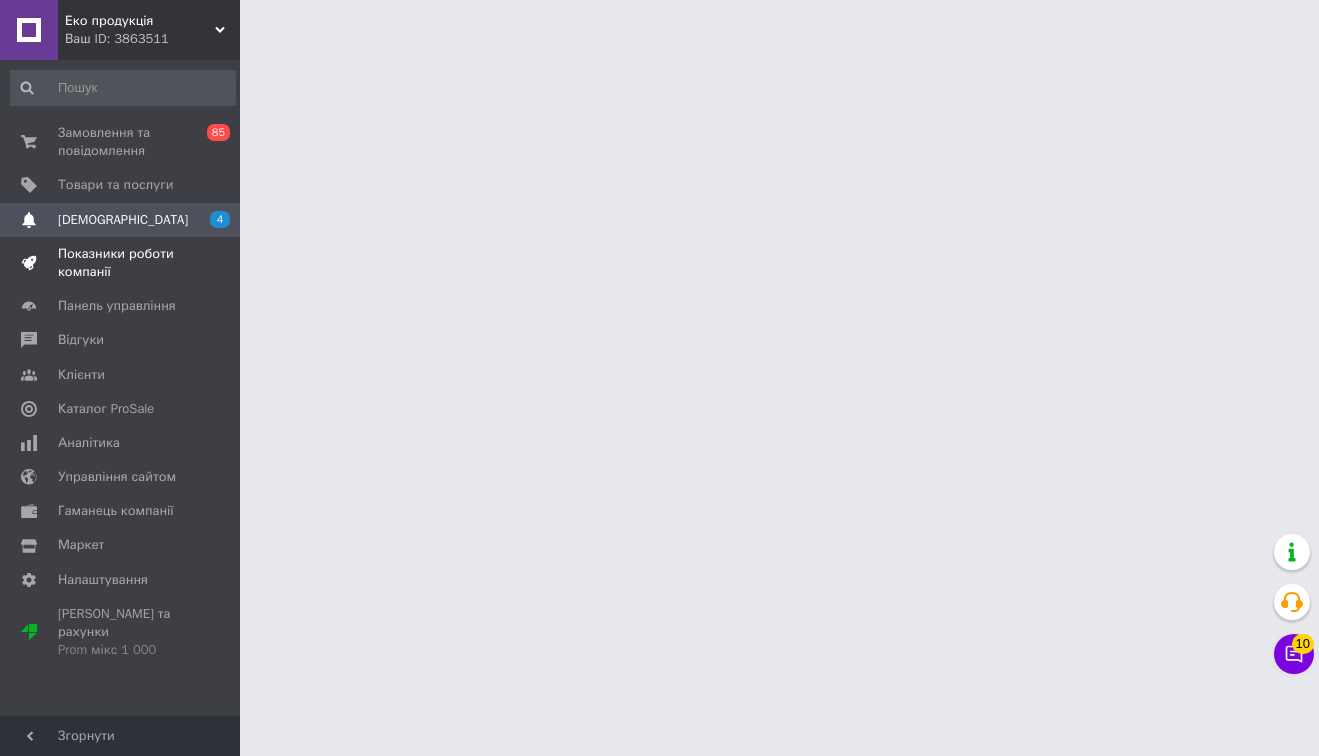 scroll, scrollTop: 0, scrollLeft: 0, axis: both 